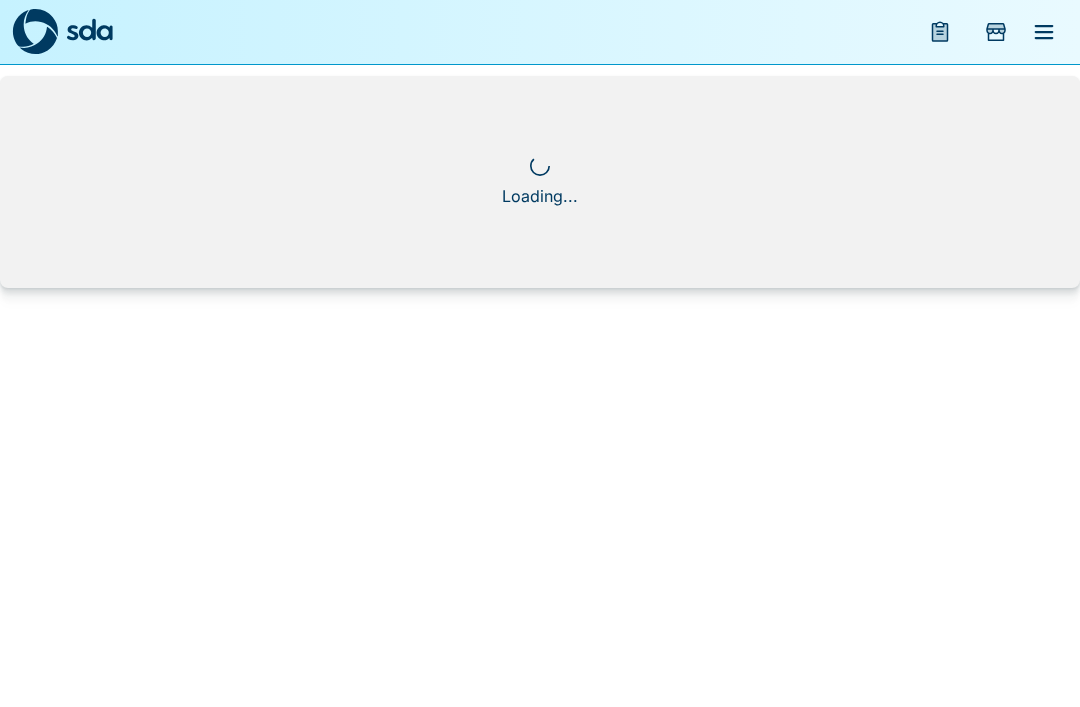 scroll, scrollTop: 0, scrollLeft: 0, axis: both 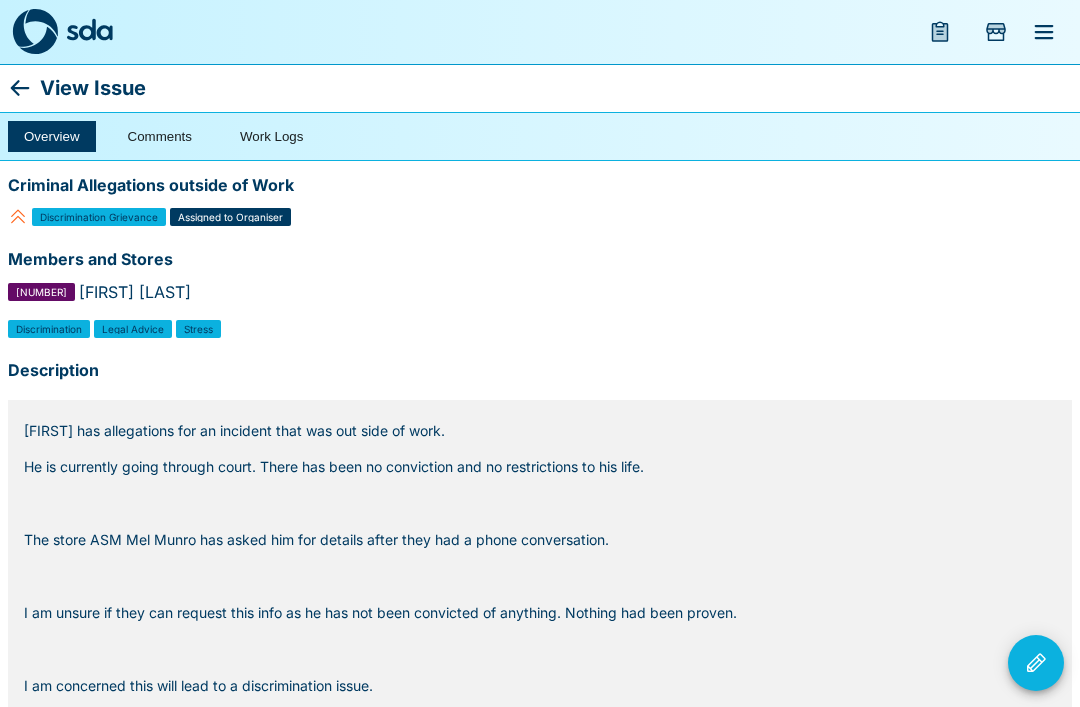 click on "View Issue" at bounding box center [540, 88] 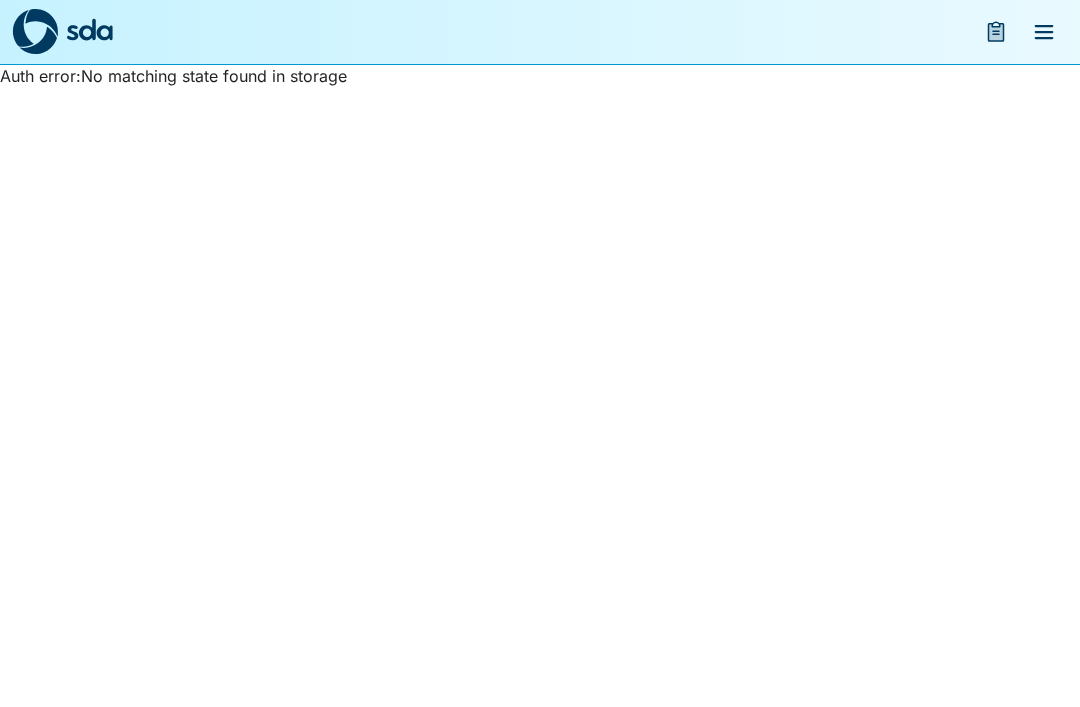 scroll, scrollTop: 0, scrollLeft: 0, axis: both 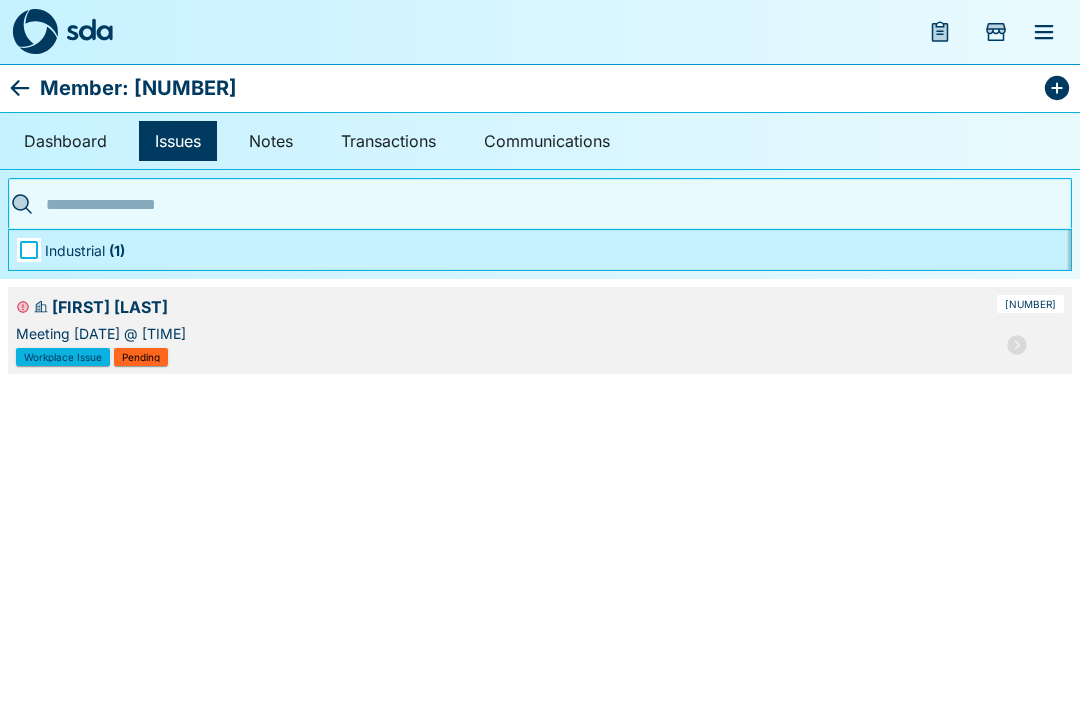 click at bounding box center (35, 32) 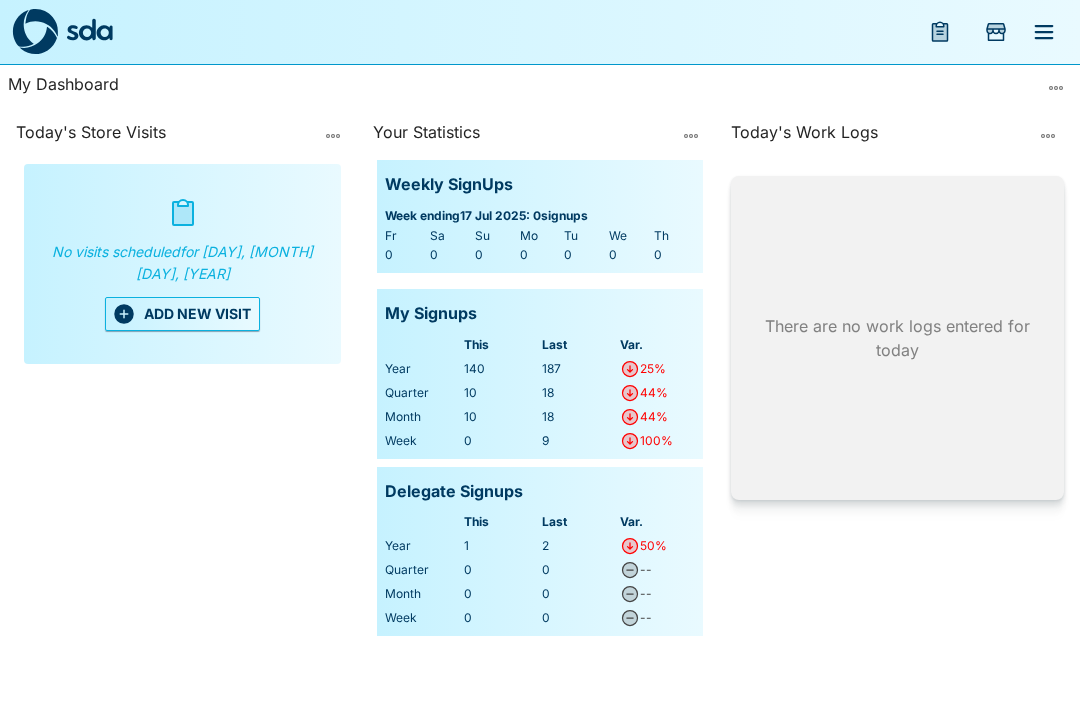click 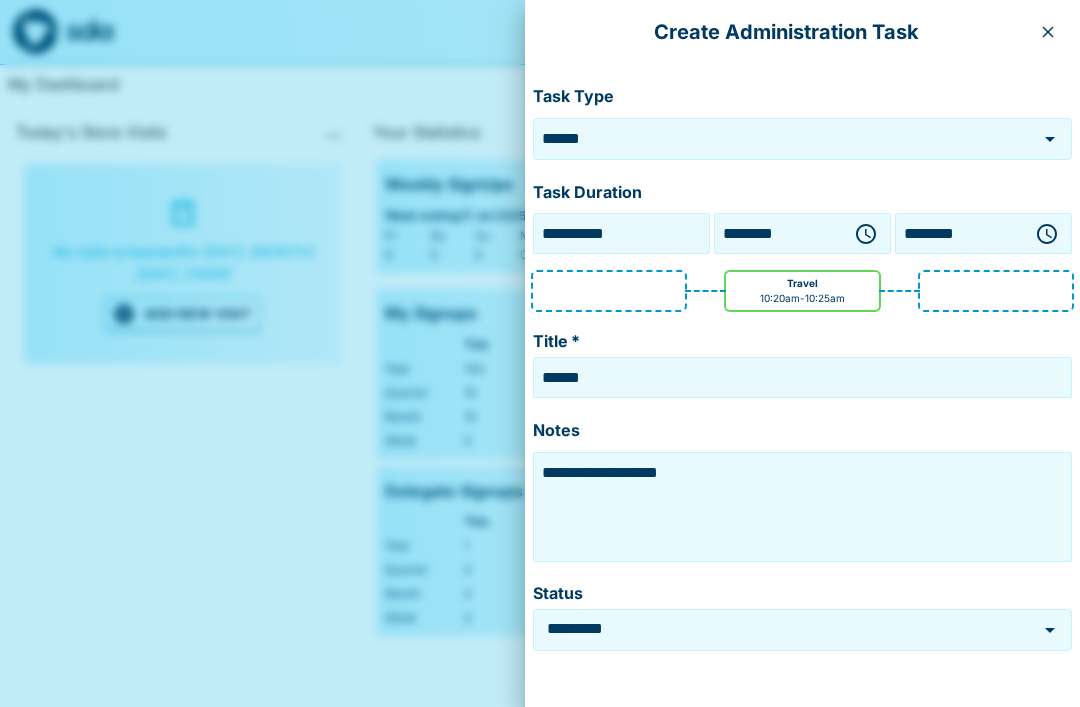 click on "******" at bounding box center (772, 138) 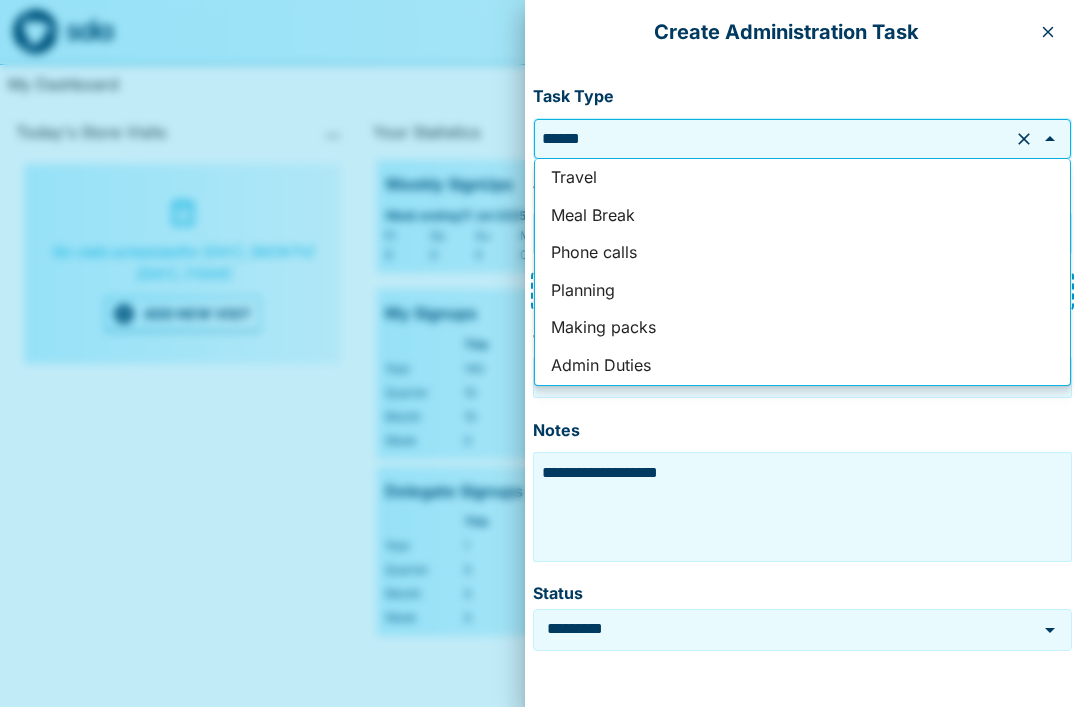 click on "Admin Duties" at bounding box center (802, 366) 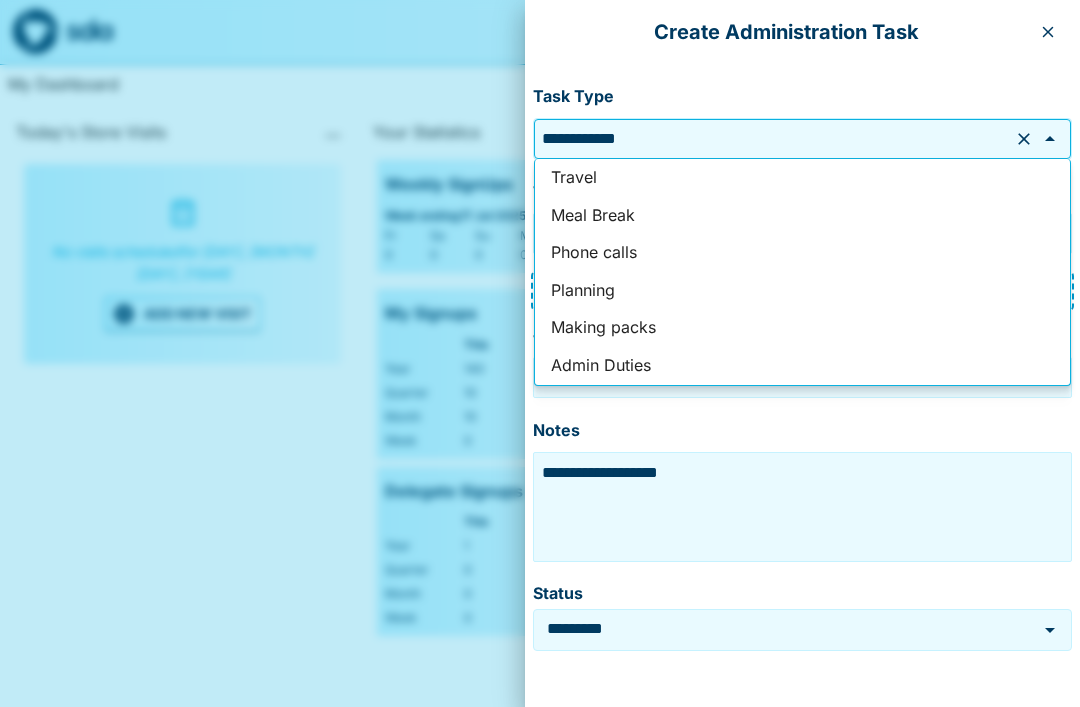 type on "**********" 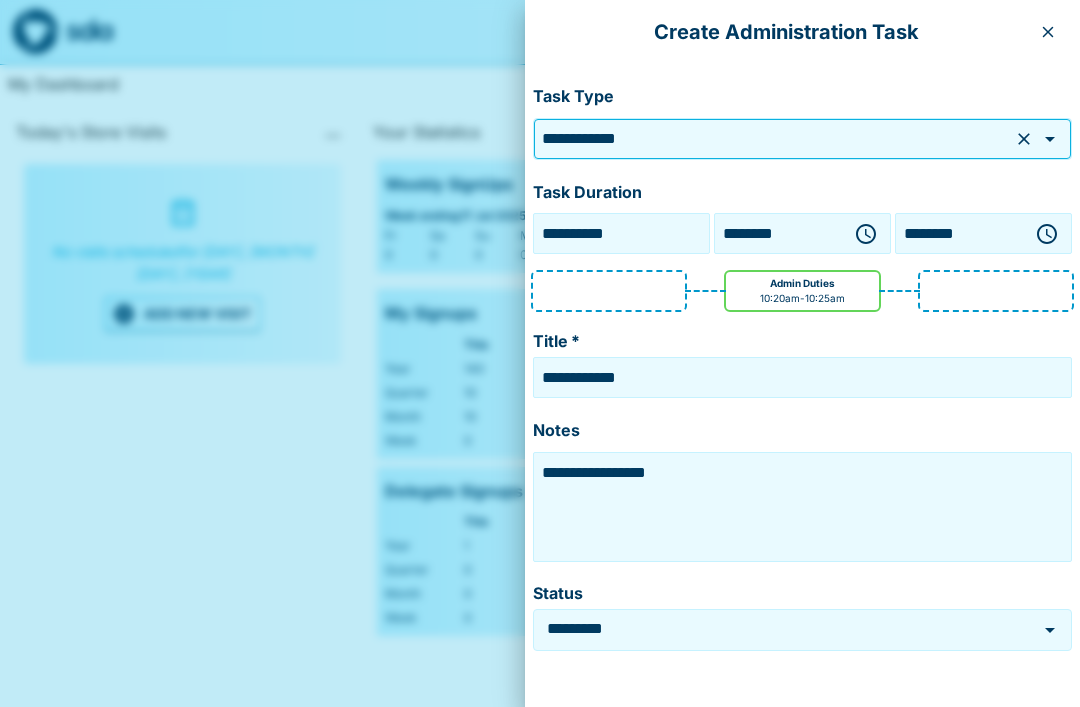 click on "**********" at bounding box center [772, 138] 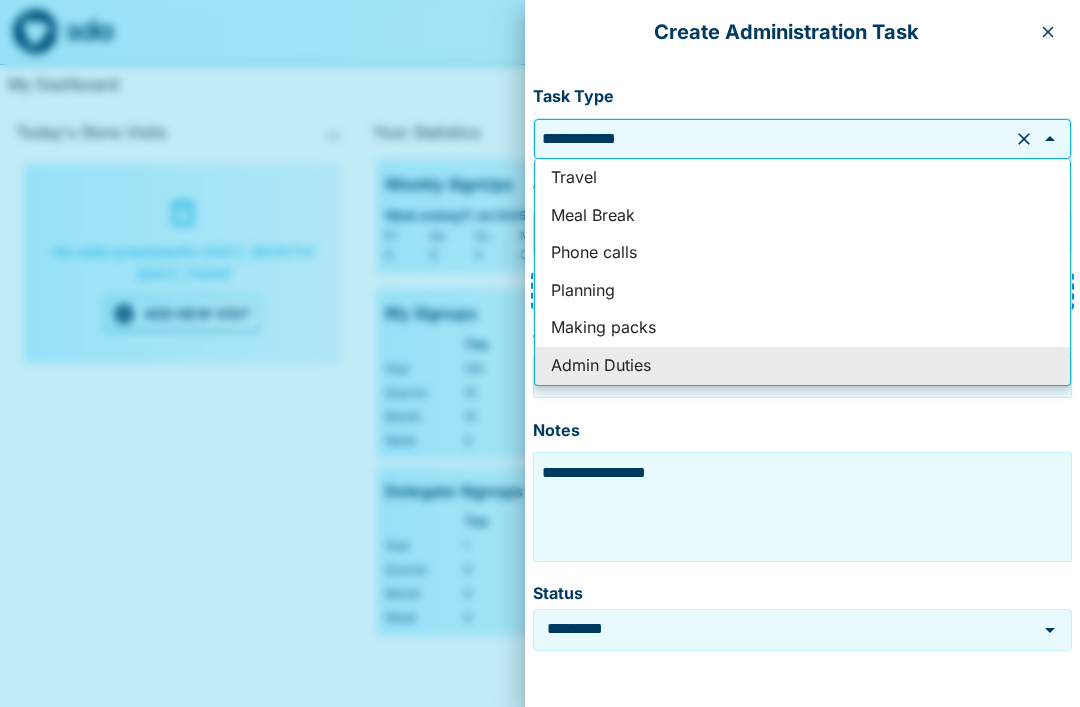 click on "Planning" at bounding box center [802, 291] 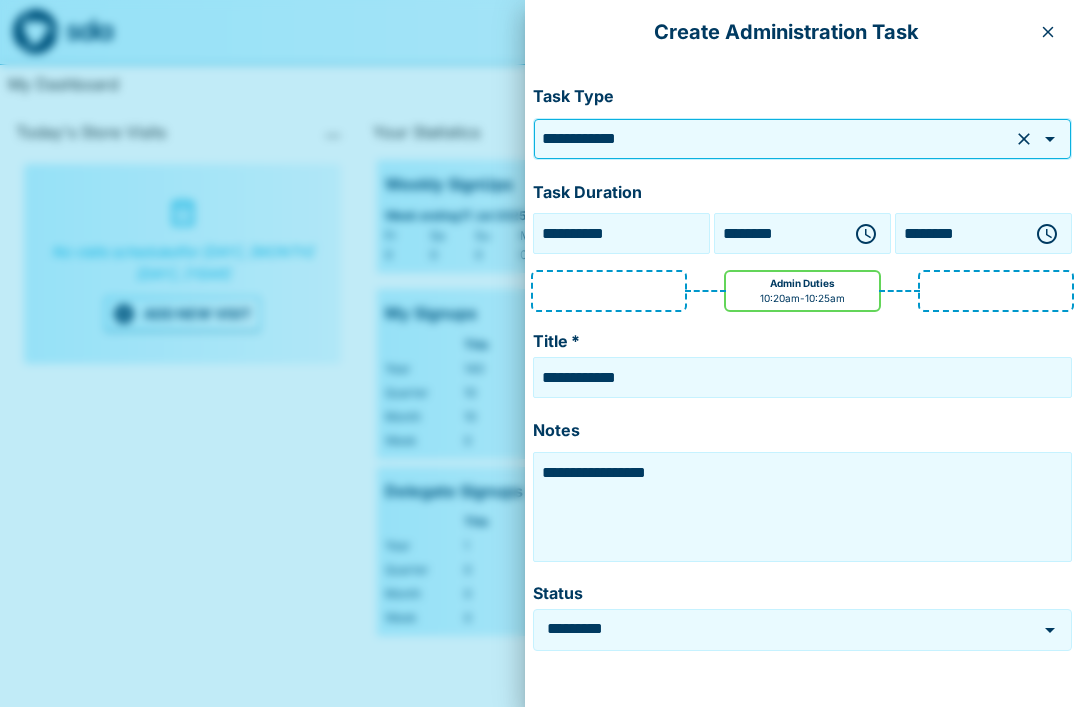 type on "********" 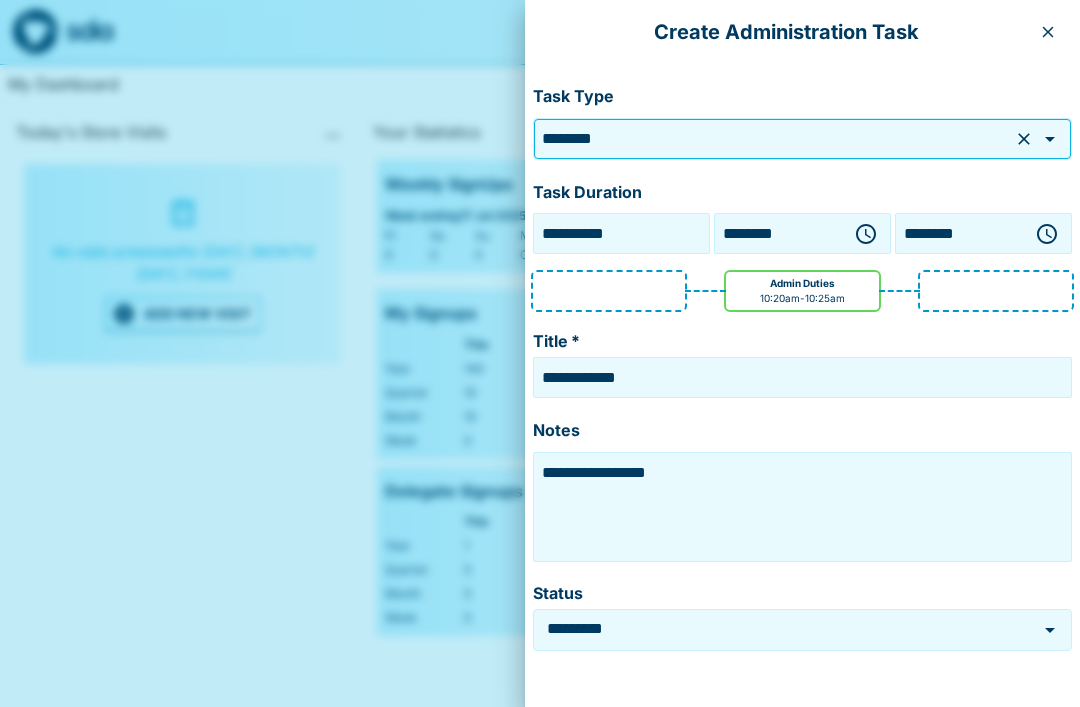 type on "********" 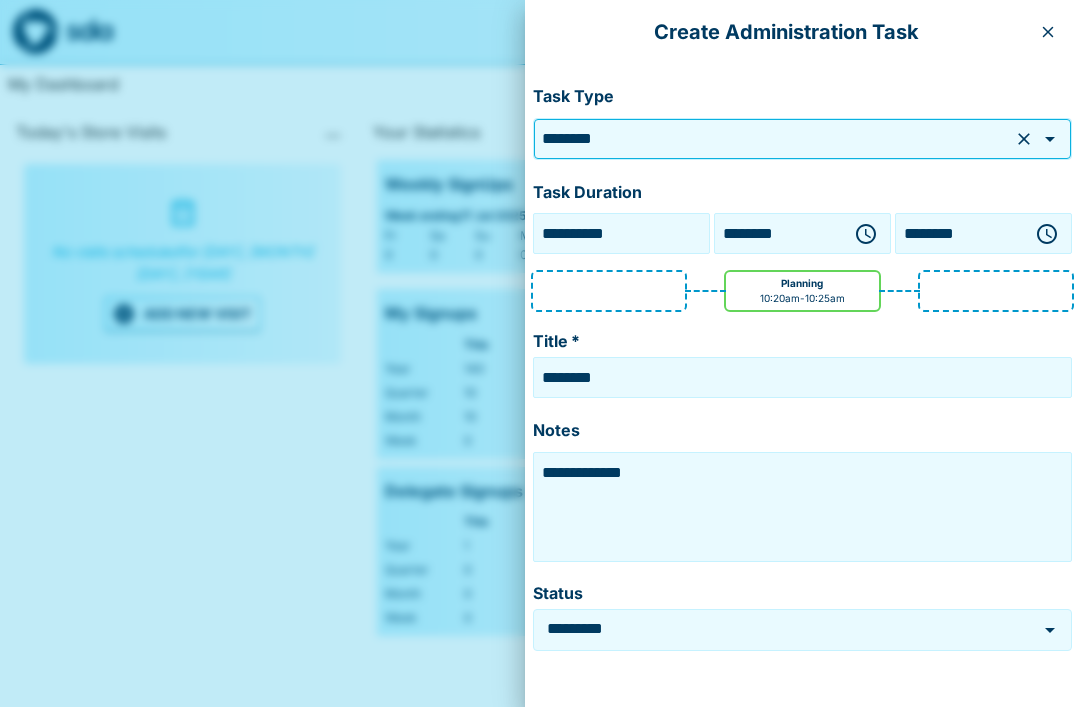 click on "**********" at bounding box center [802, 507] 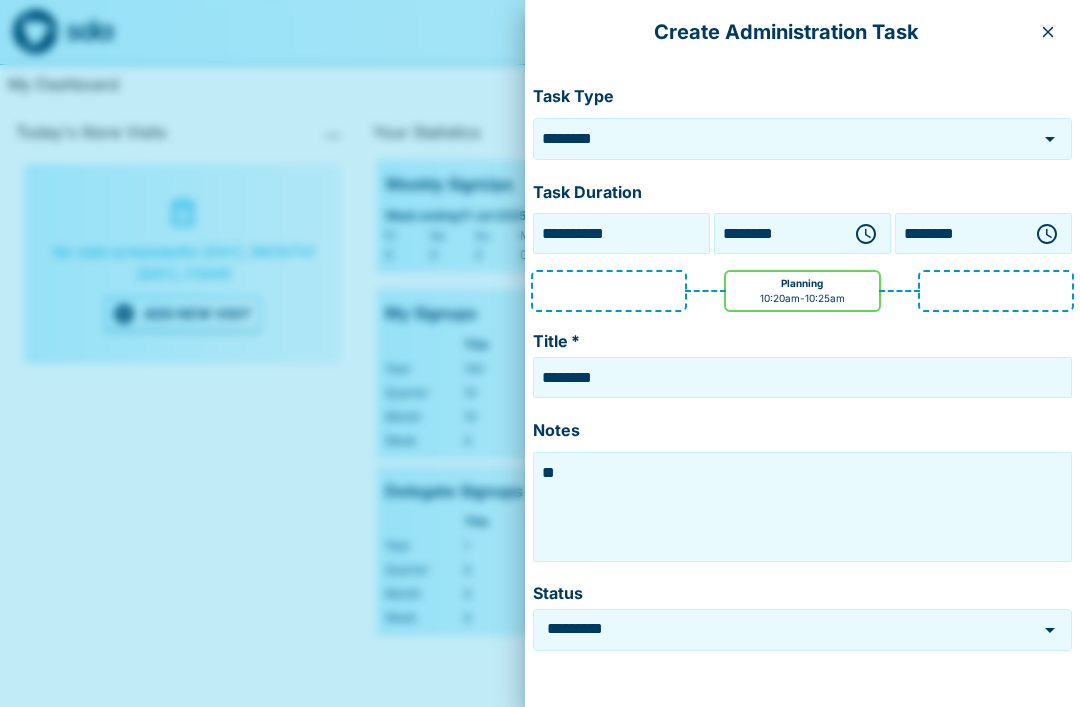 type on "*" 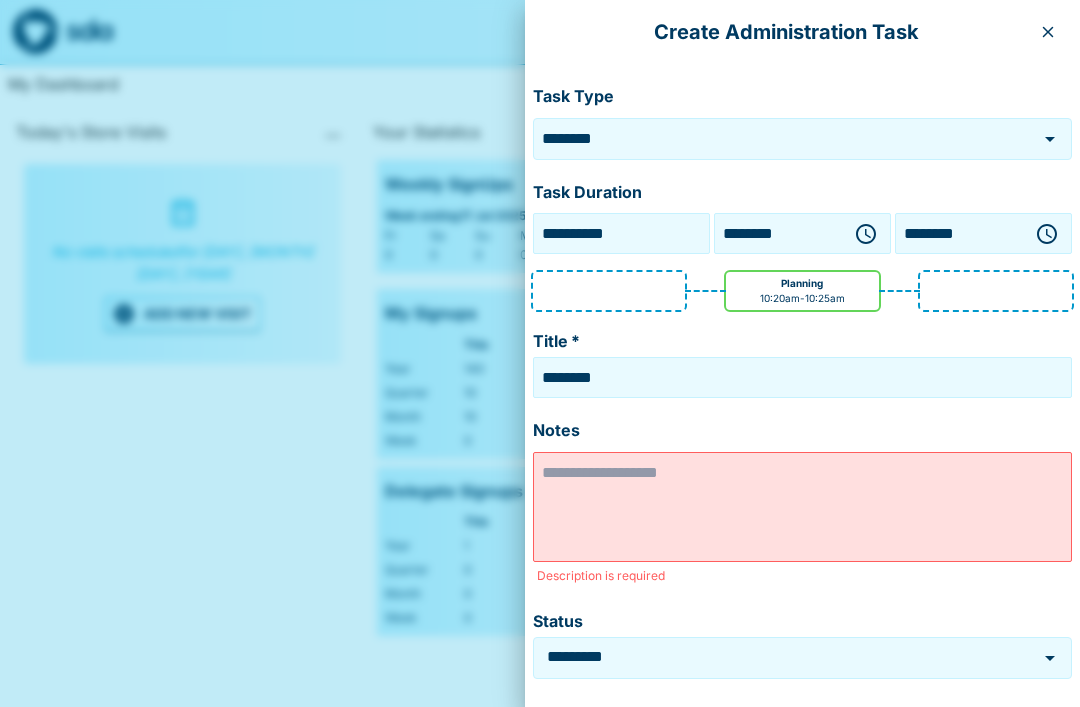 click 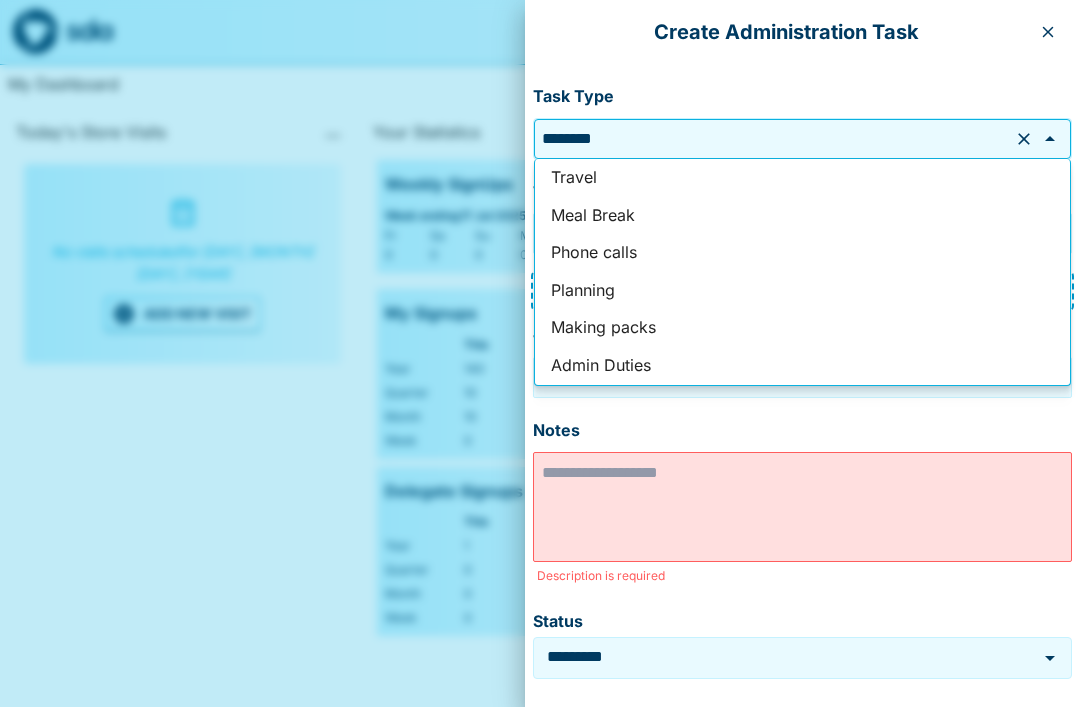 click on "Admin Duties" at bounding box center [802, 366] 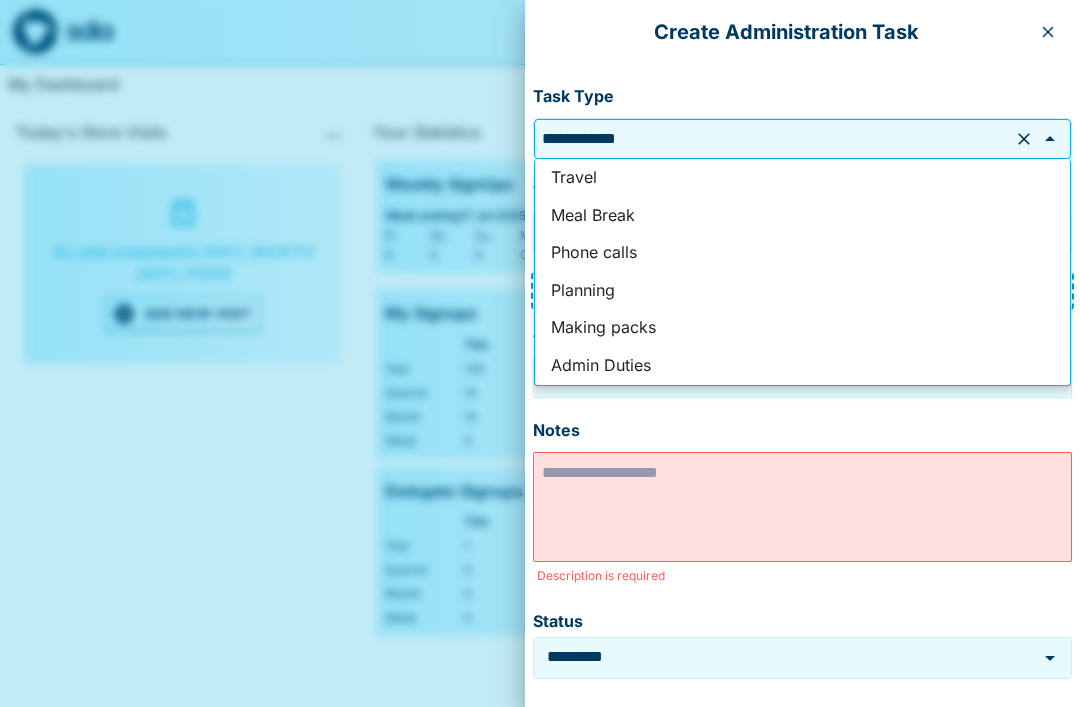 type on "**********" 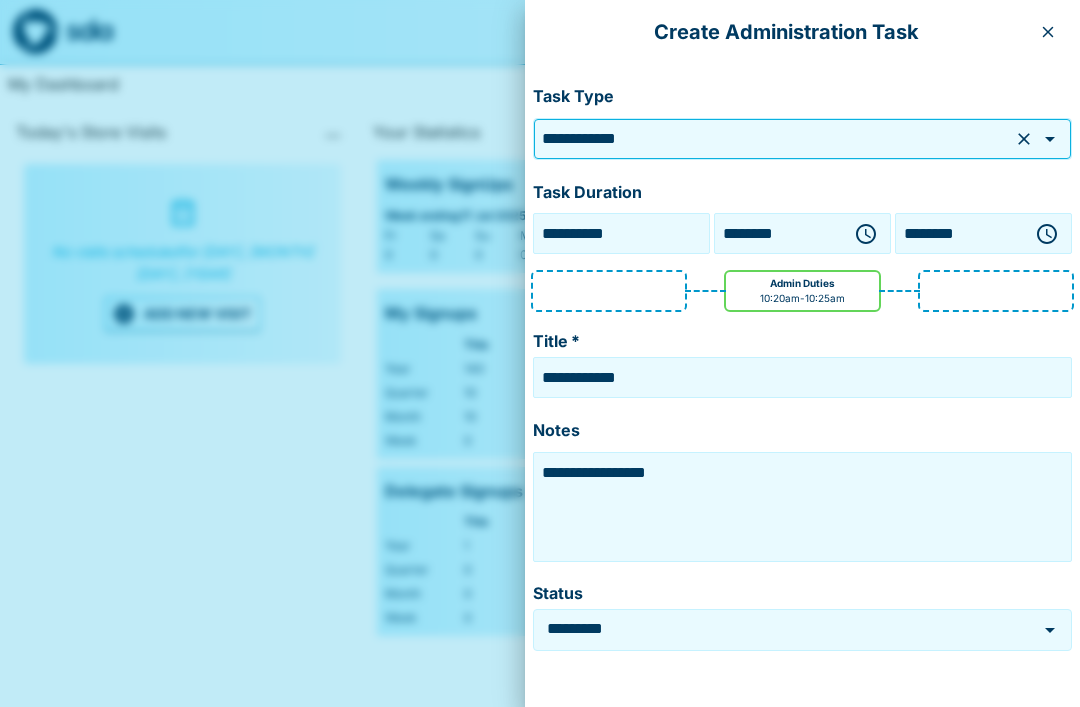 click on "**********" at bounding box center [802, 507] 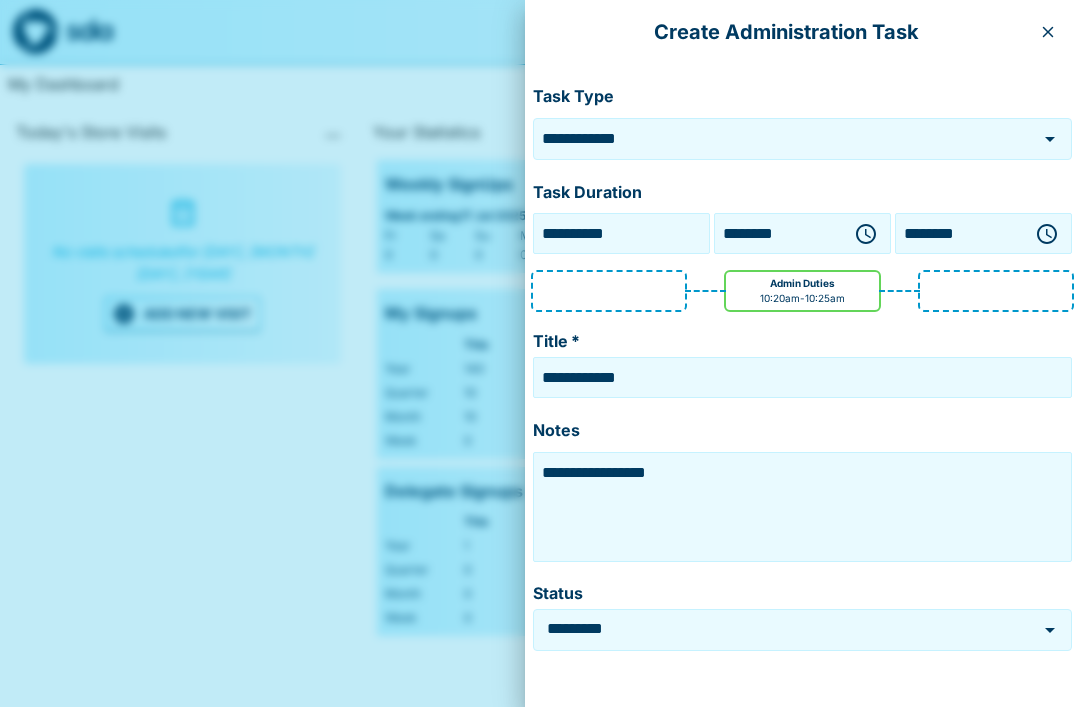 click on "**********" at bounding box center [802, 507] 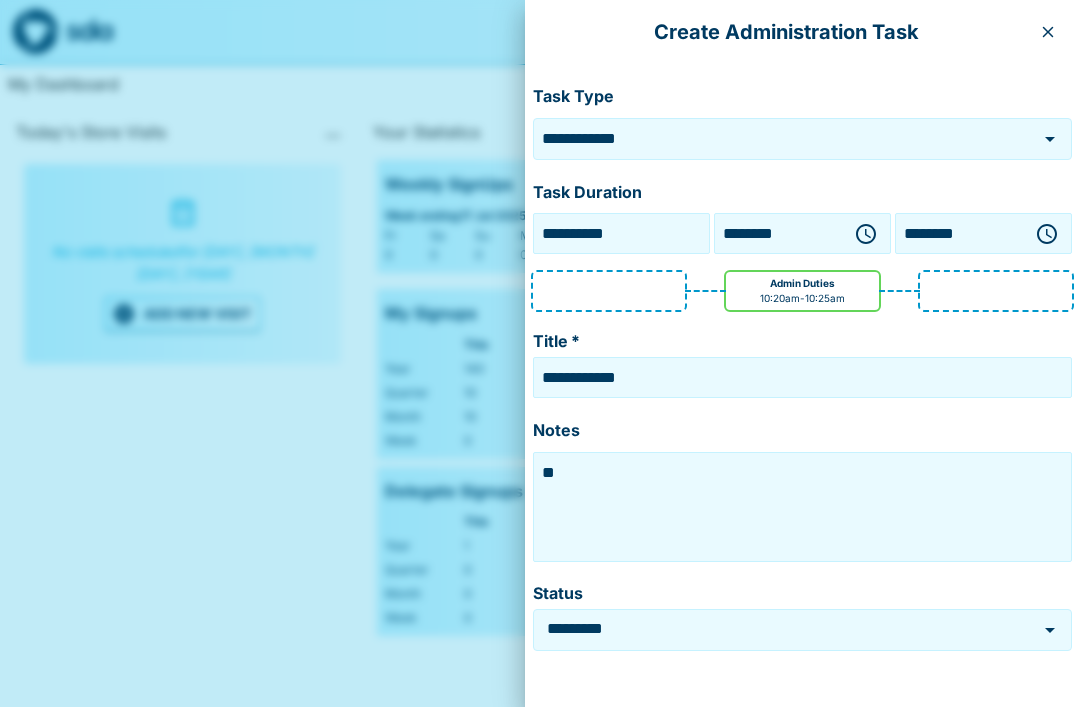 type on "*" 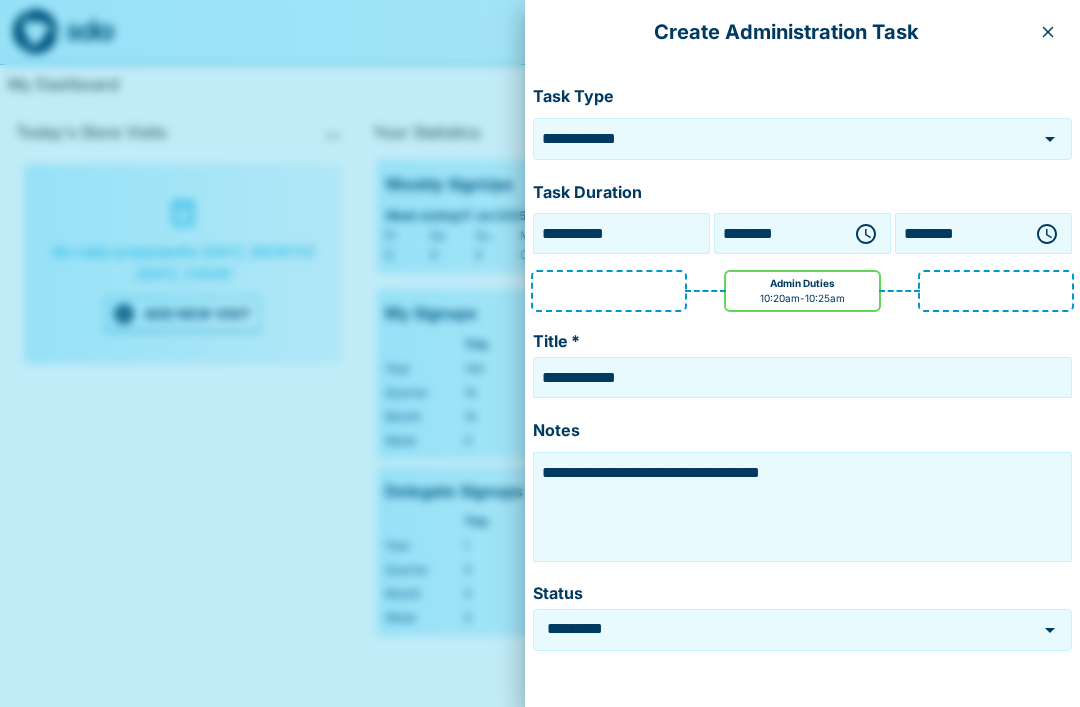 type on "**********" 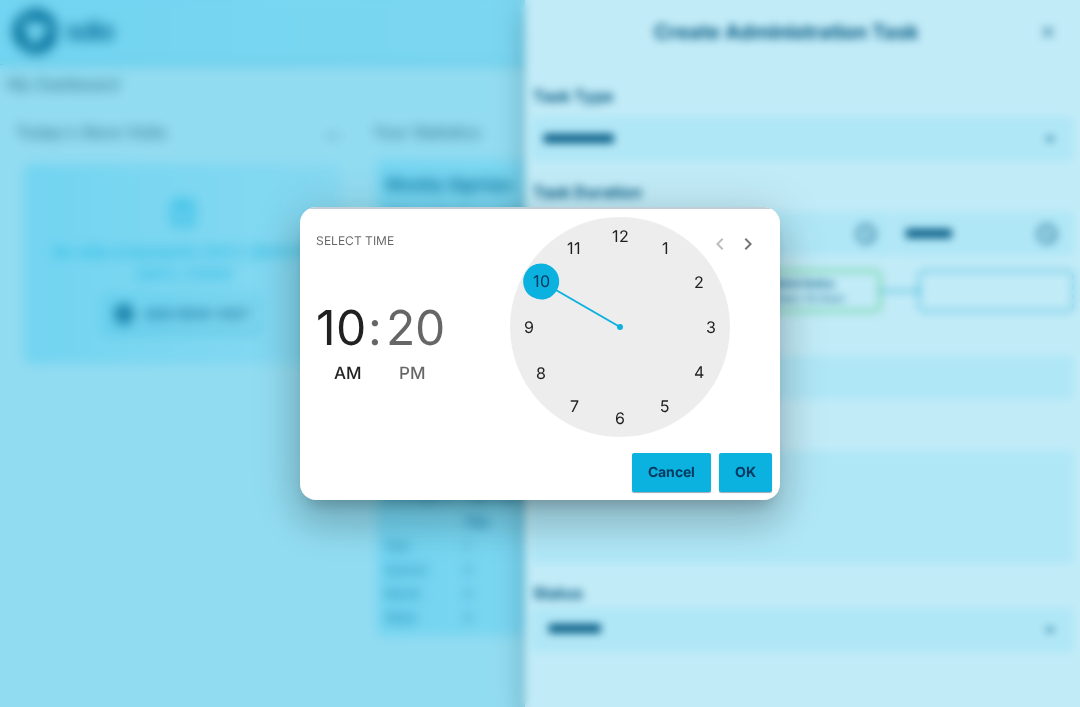 click at bounding box center (620, 327) 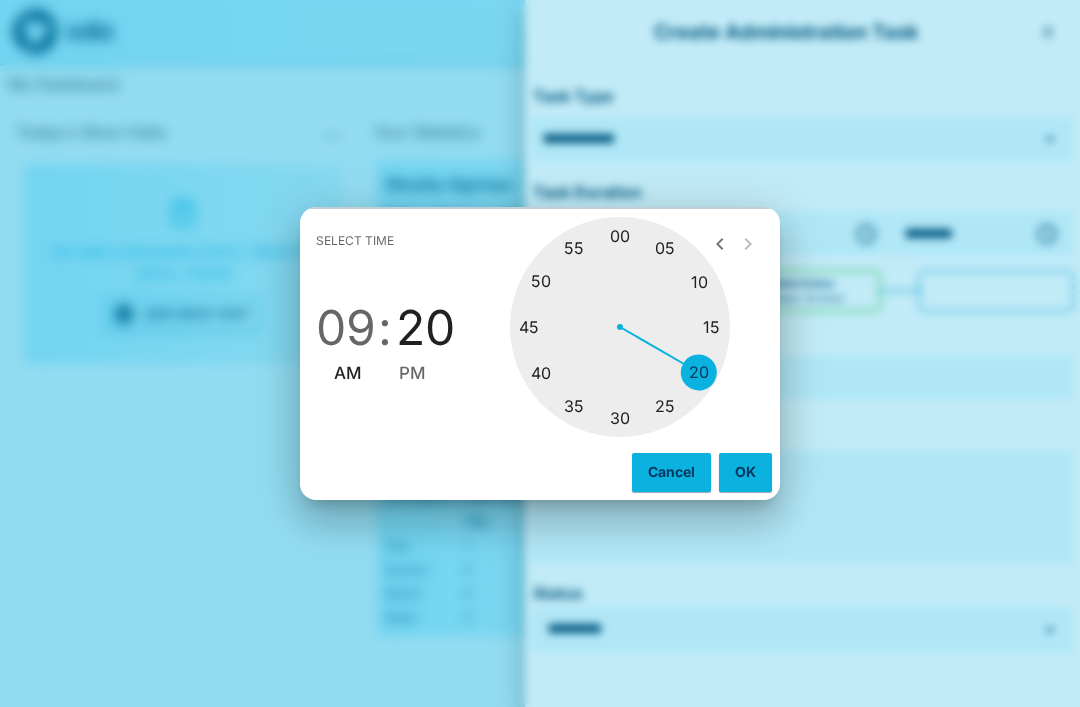 click at bounding box center (620, 327) 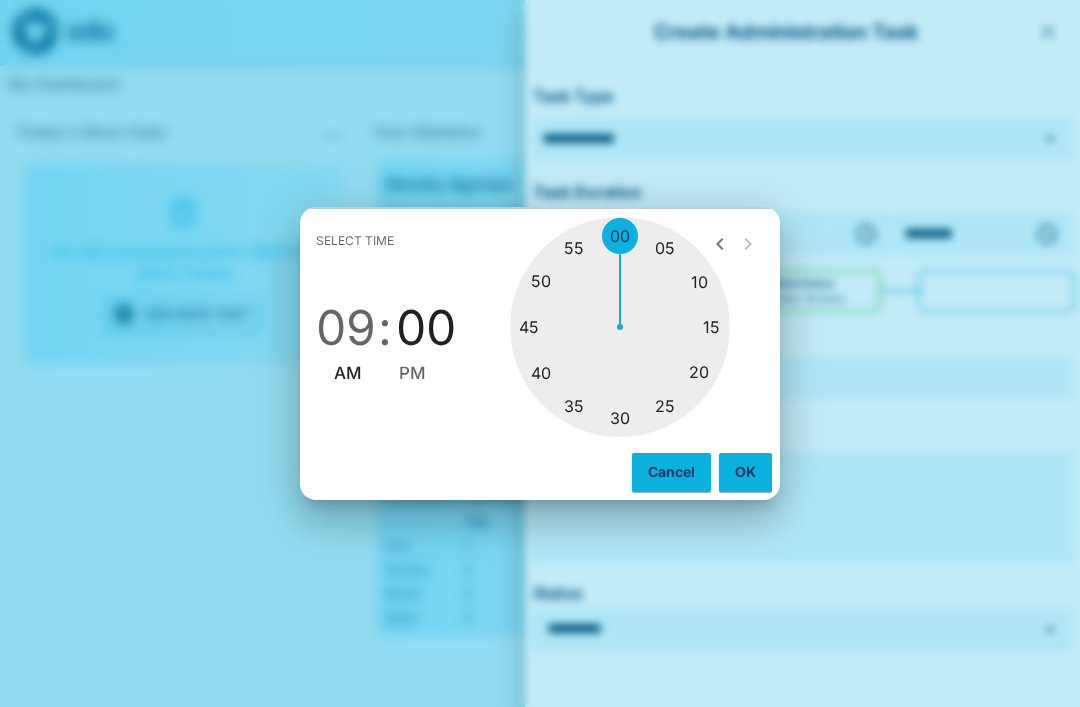 type on "********" 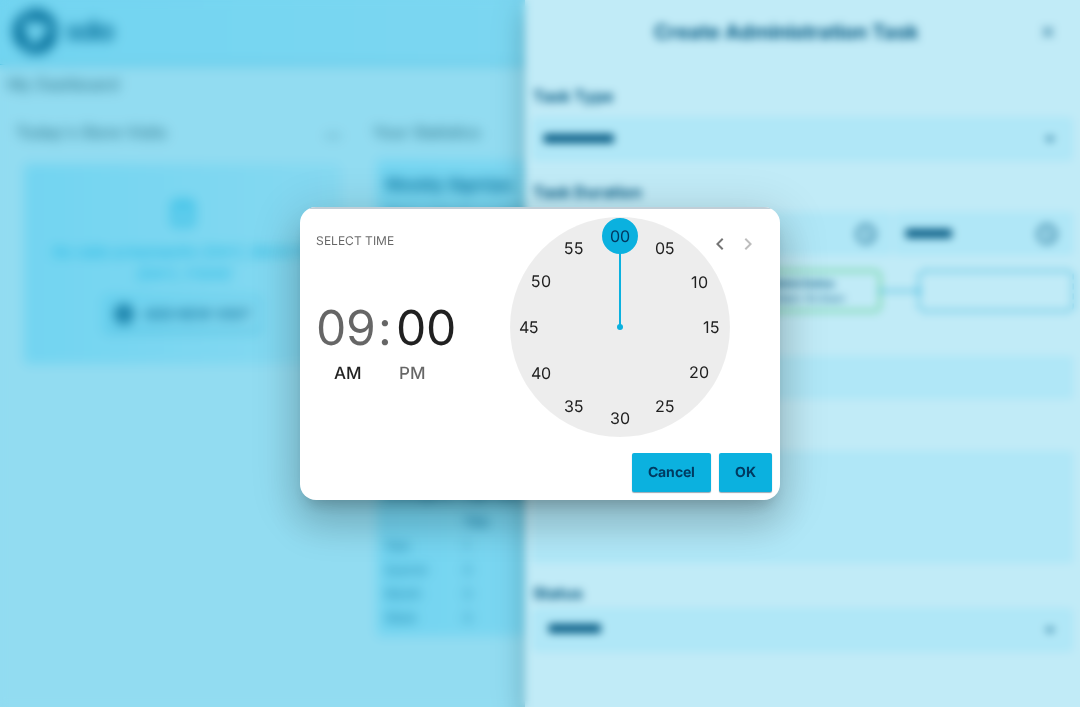 click on "OK" at bounding box center (745, 472) 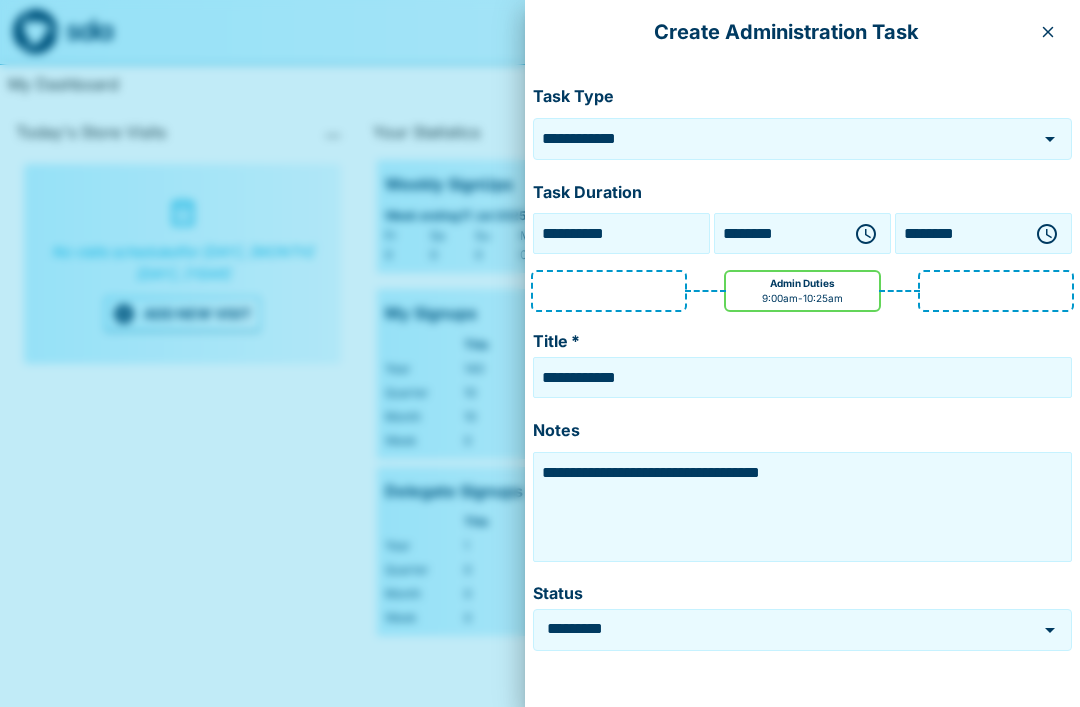 click 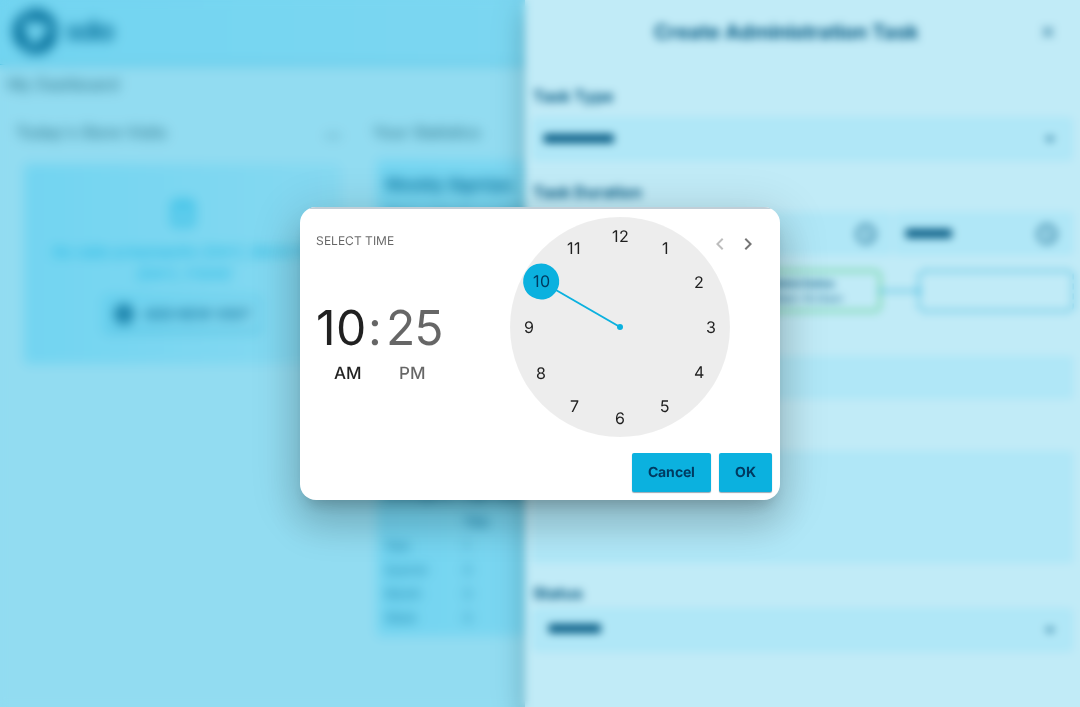 click at bounding box center [620, 327] 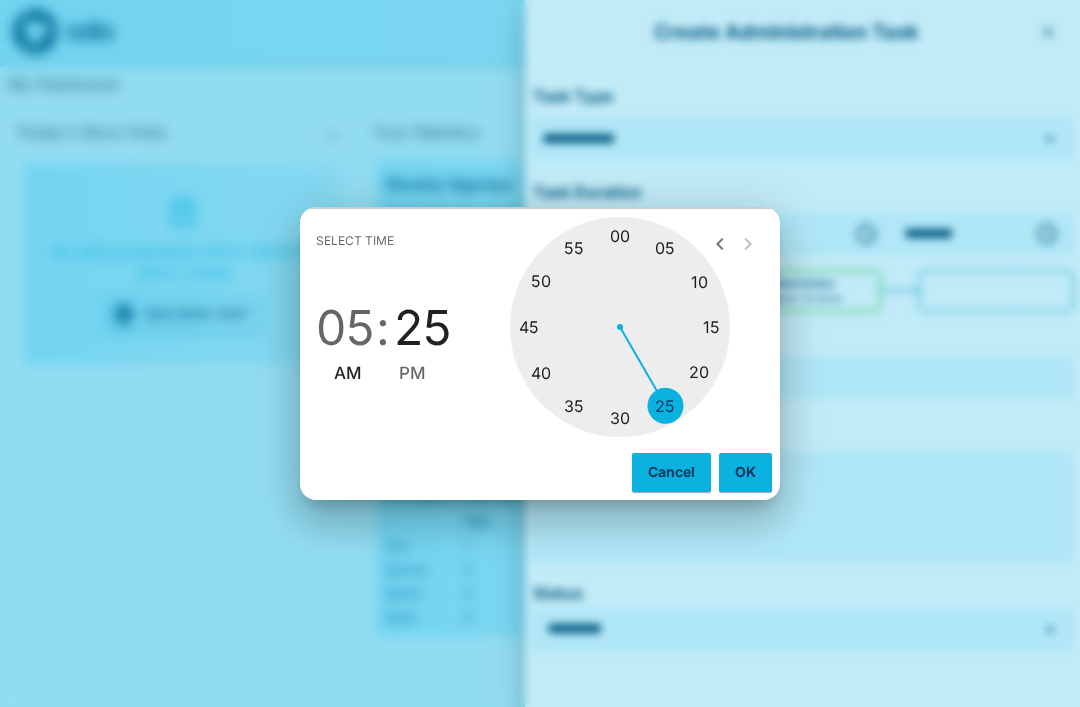 click on "PM" at bounding box center (412, 373) 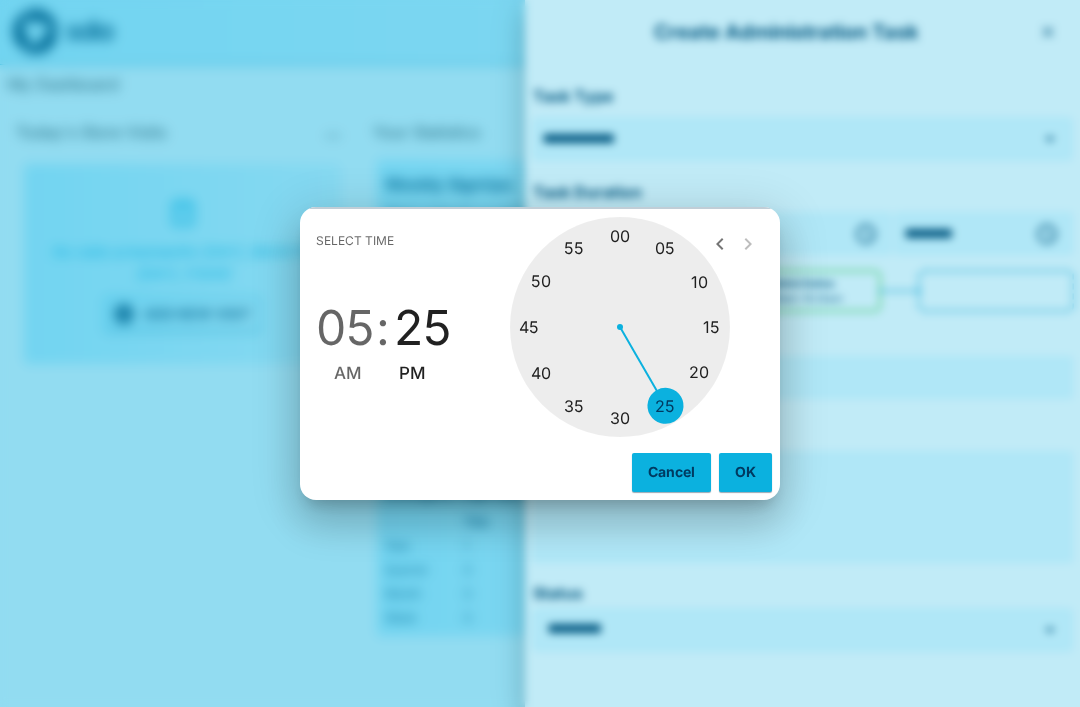 click at bounding box center (620, 327) 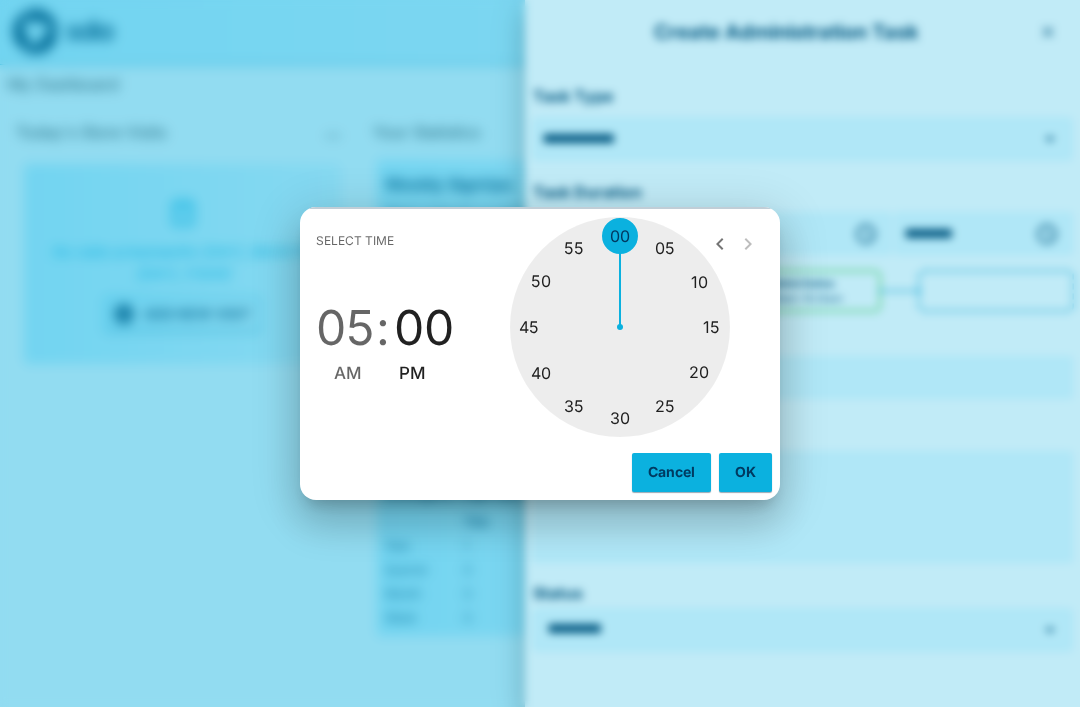 click on "OK" at bounding box center [745, 472] 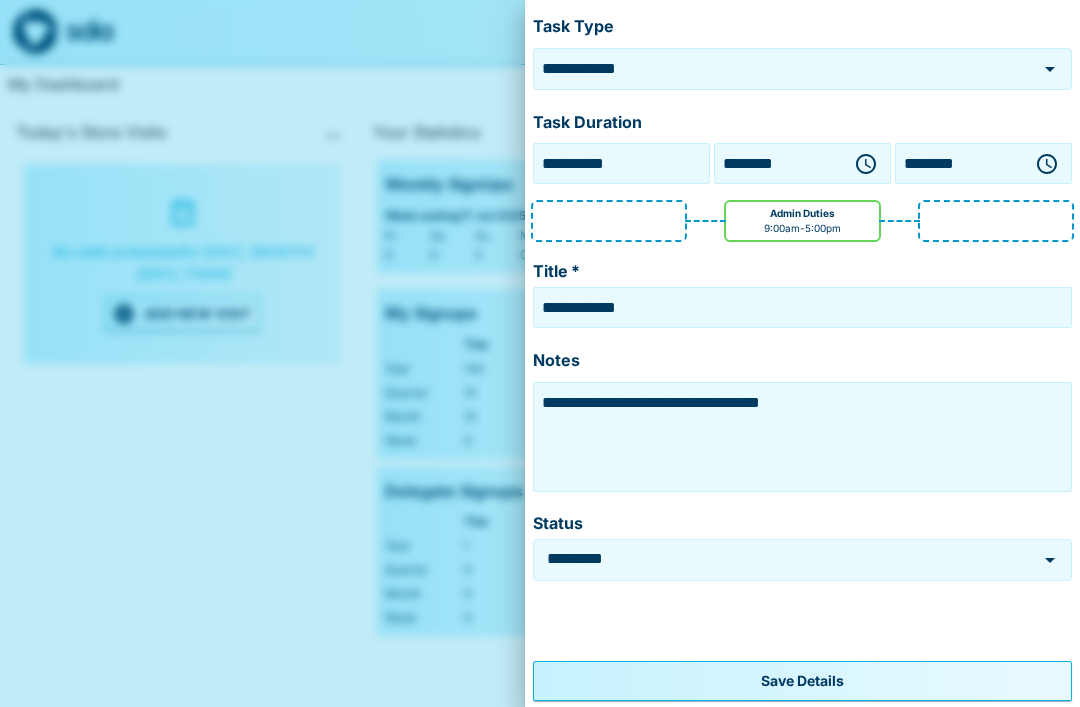 scroll, scrollTop: 70, scrollLeft: 0, axis: vertical 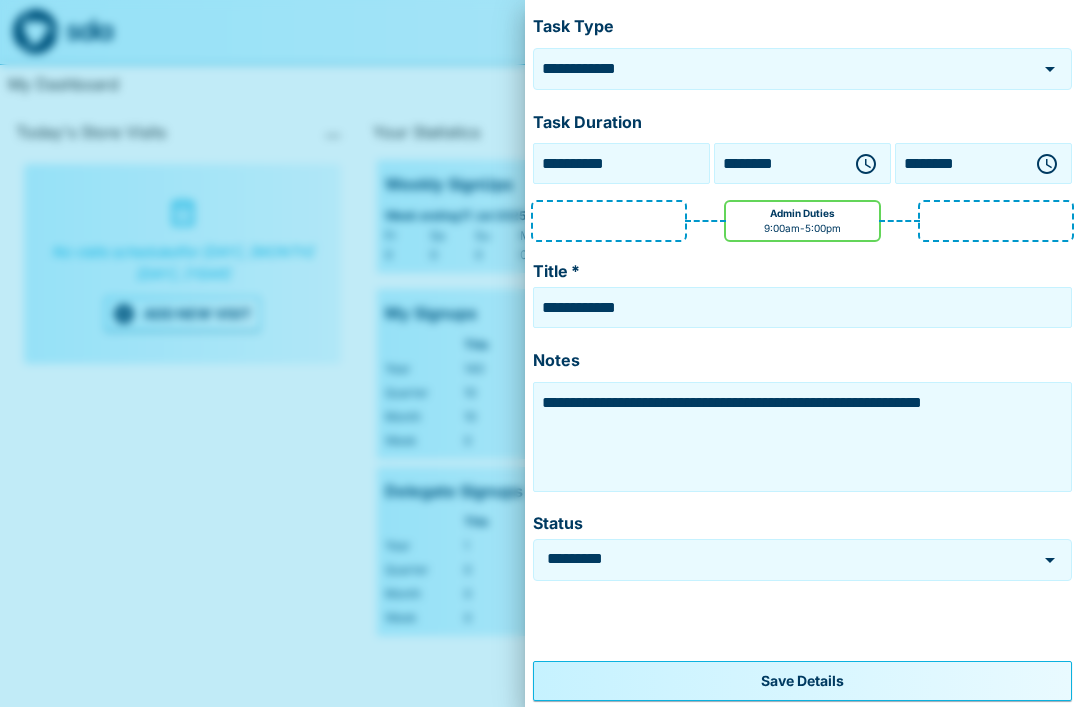type on "**********" 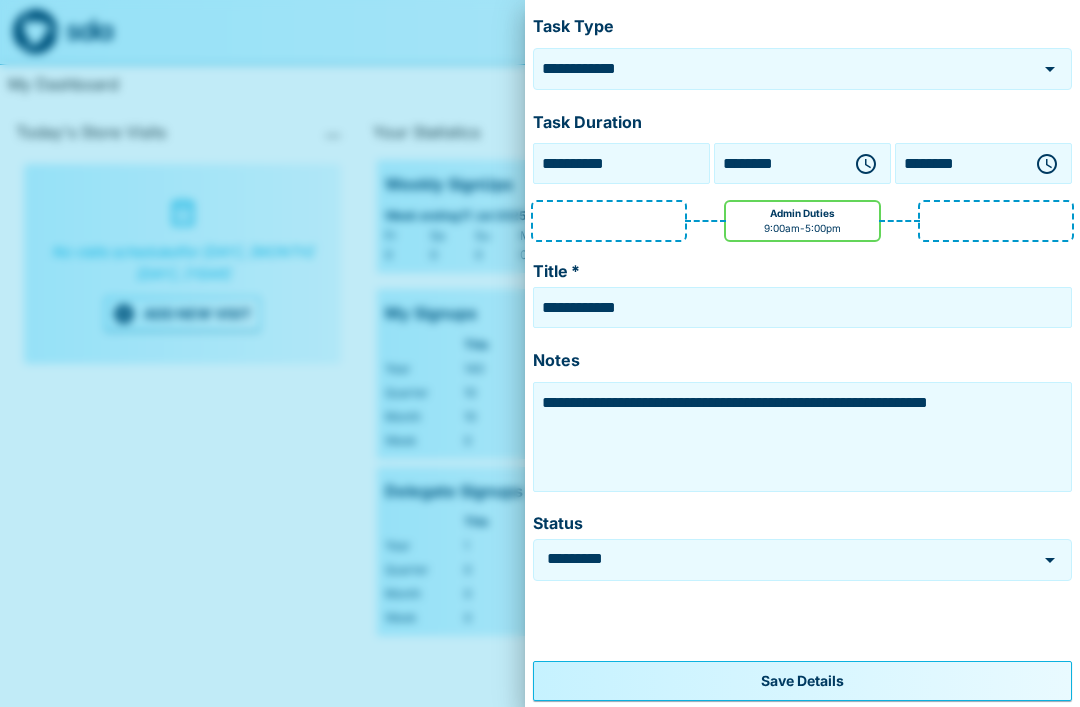 scroll, scrollTop: 70, scrollLeft: 0, axis: vertical 